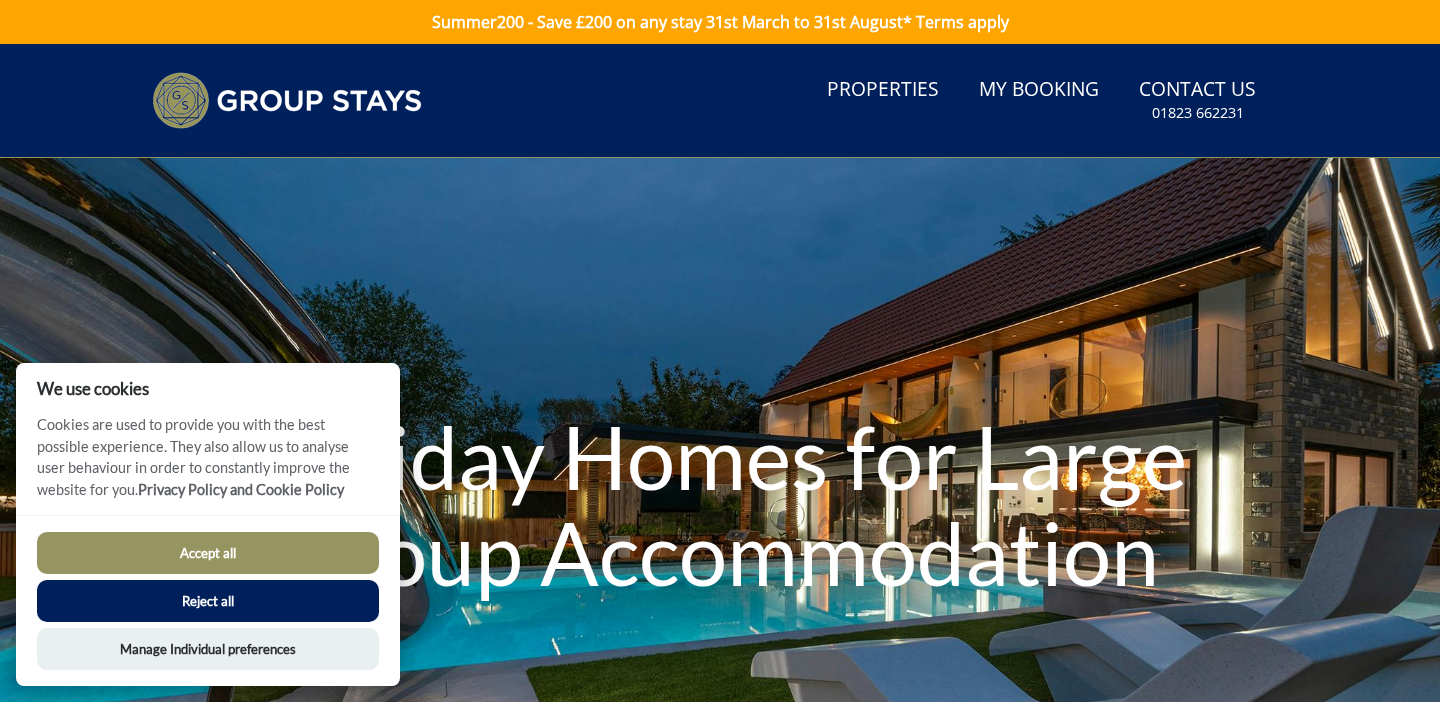 scroll, scrollTop: 0, scrollLeft: 0, axis: both 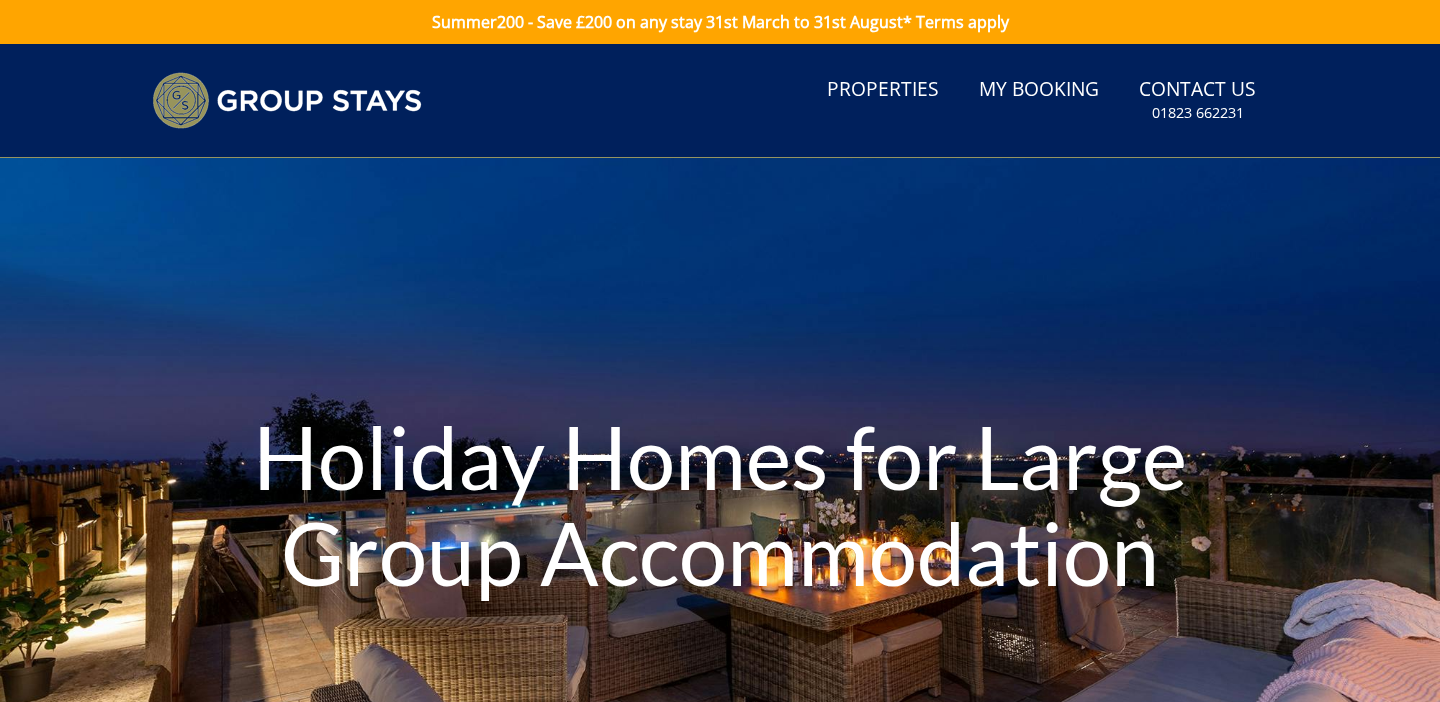 type on "03/08/2025" 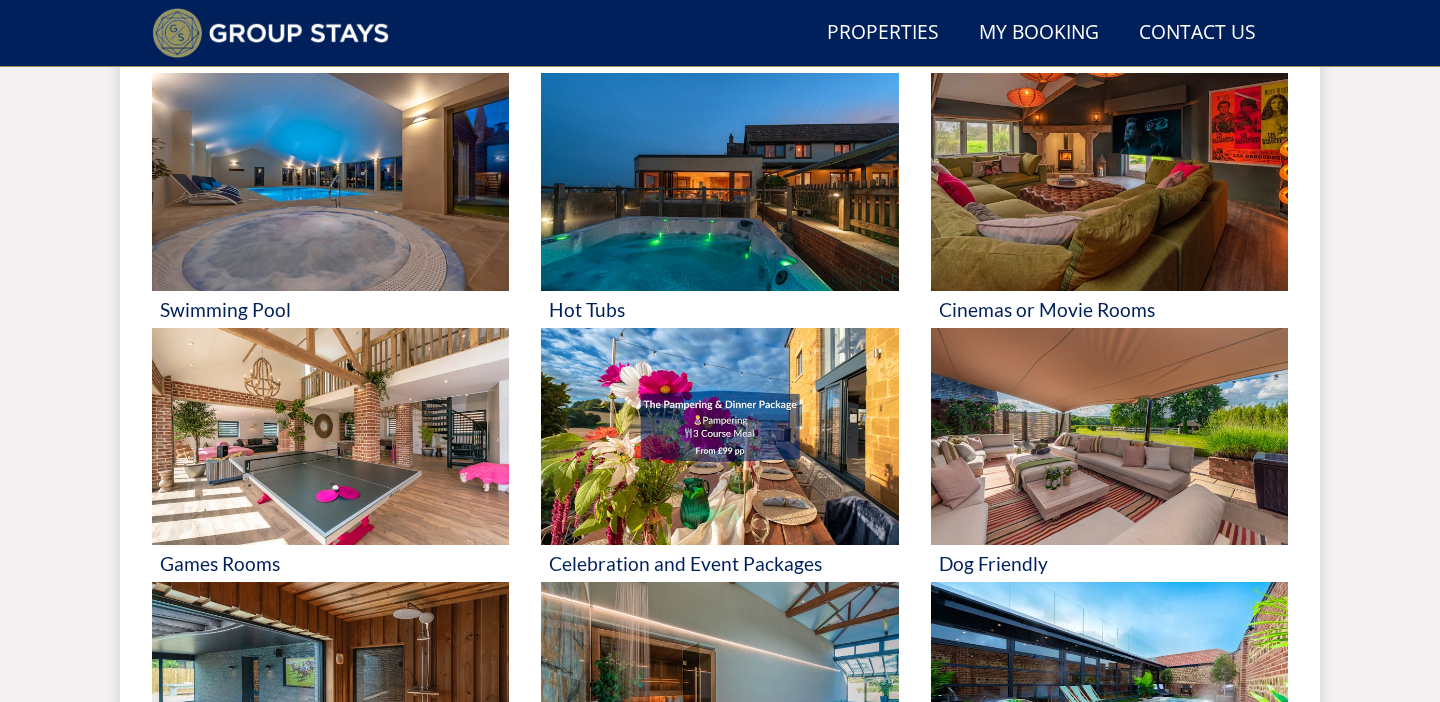 scroll, scrollTop: 0, scrollLeft: 0, axis: both 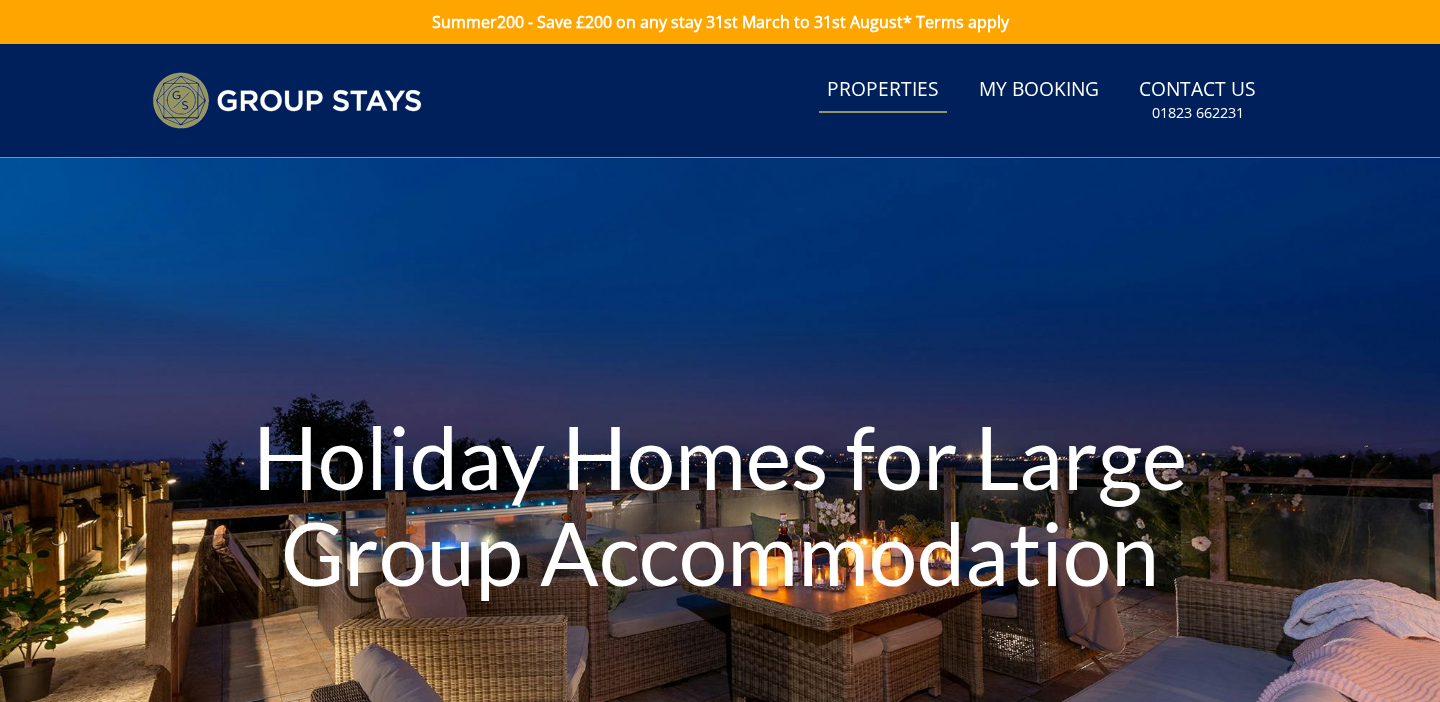 click on "Properties" at bounding box center (883, 90) 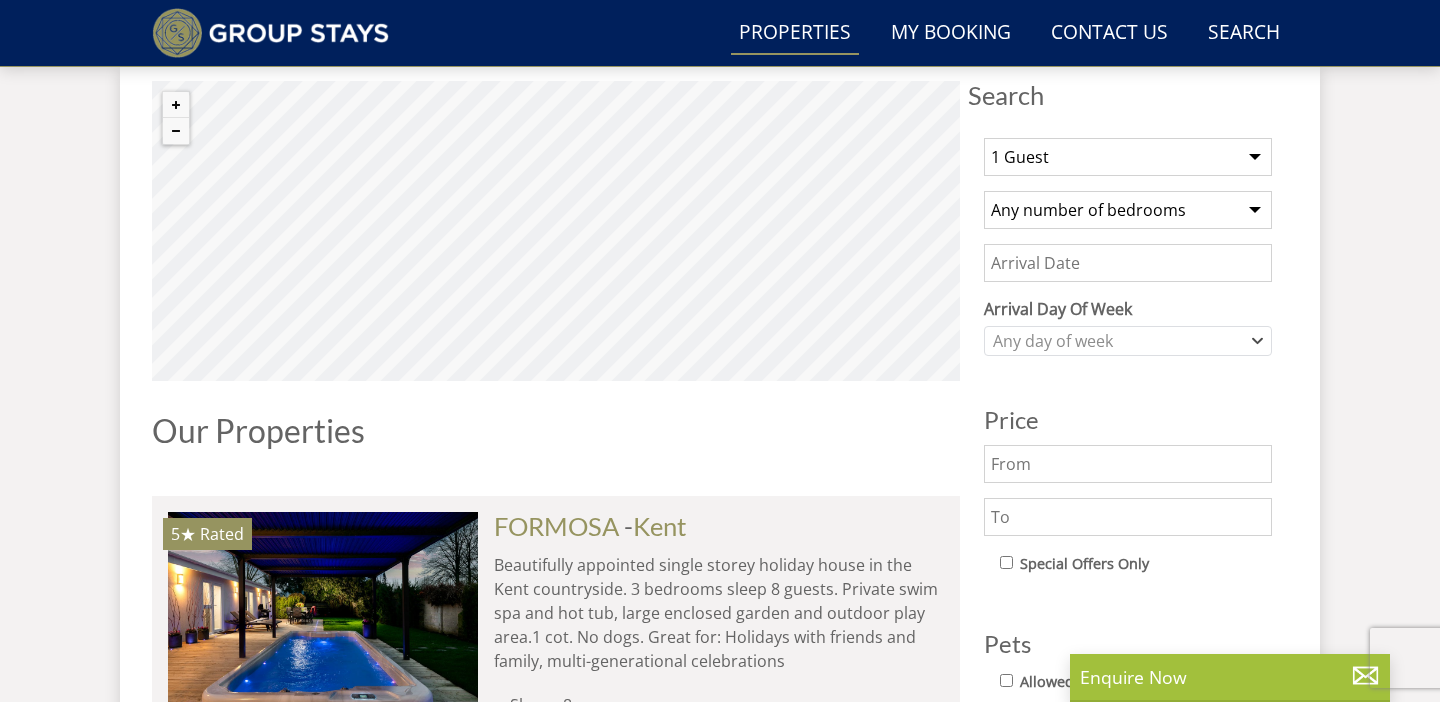 scroll, scrollTop: 744, scrollLeft: 0, axis: vertical 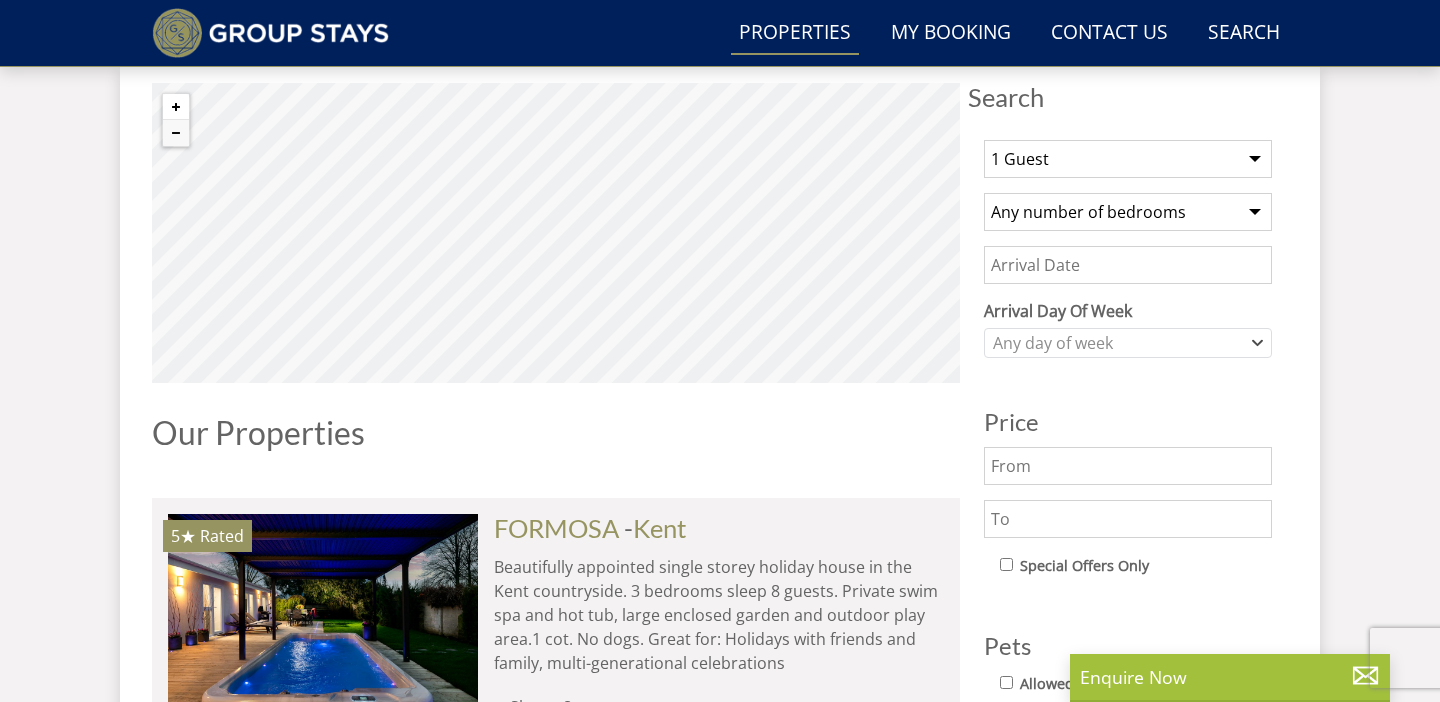 click at bounding box center [176, 107] 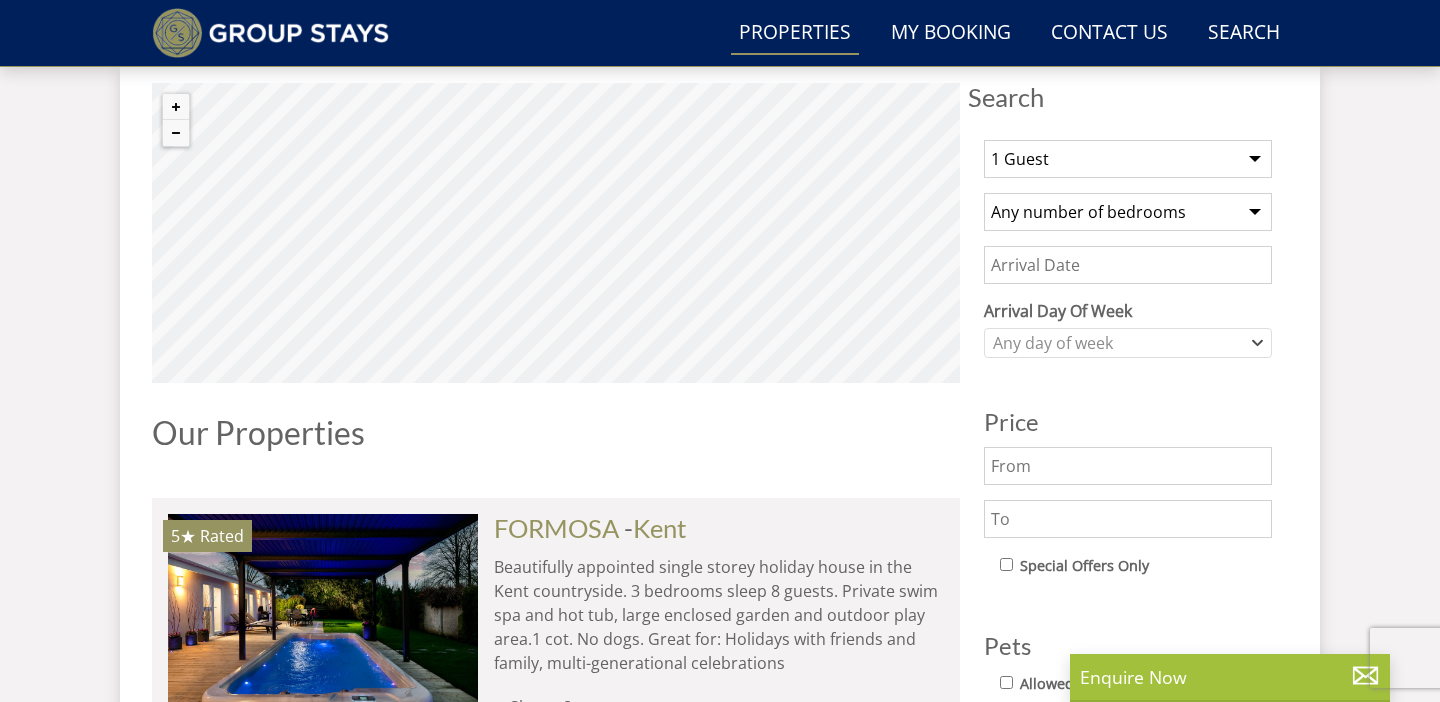click at bounding box center [176, 107] 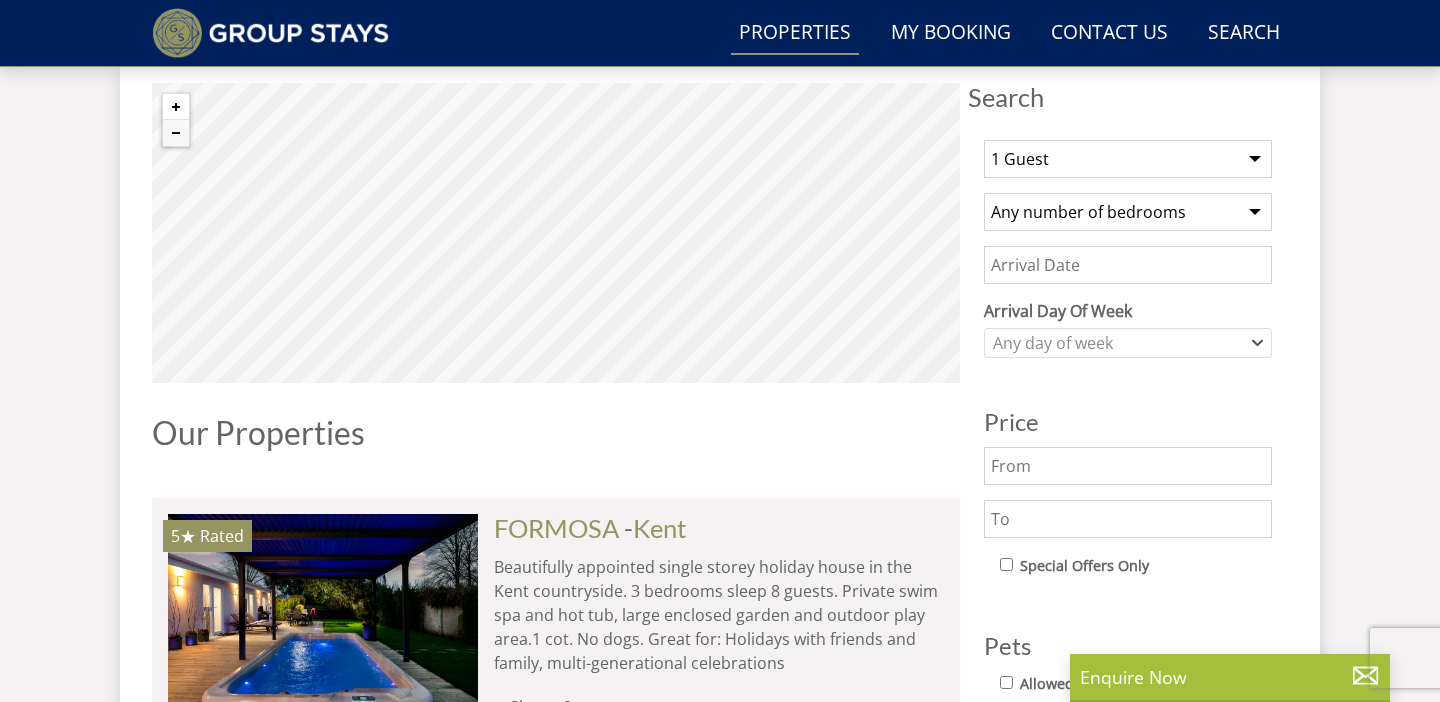 click at bounding box center (176, 107) 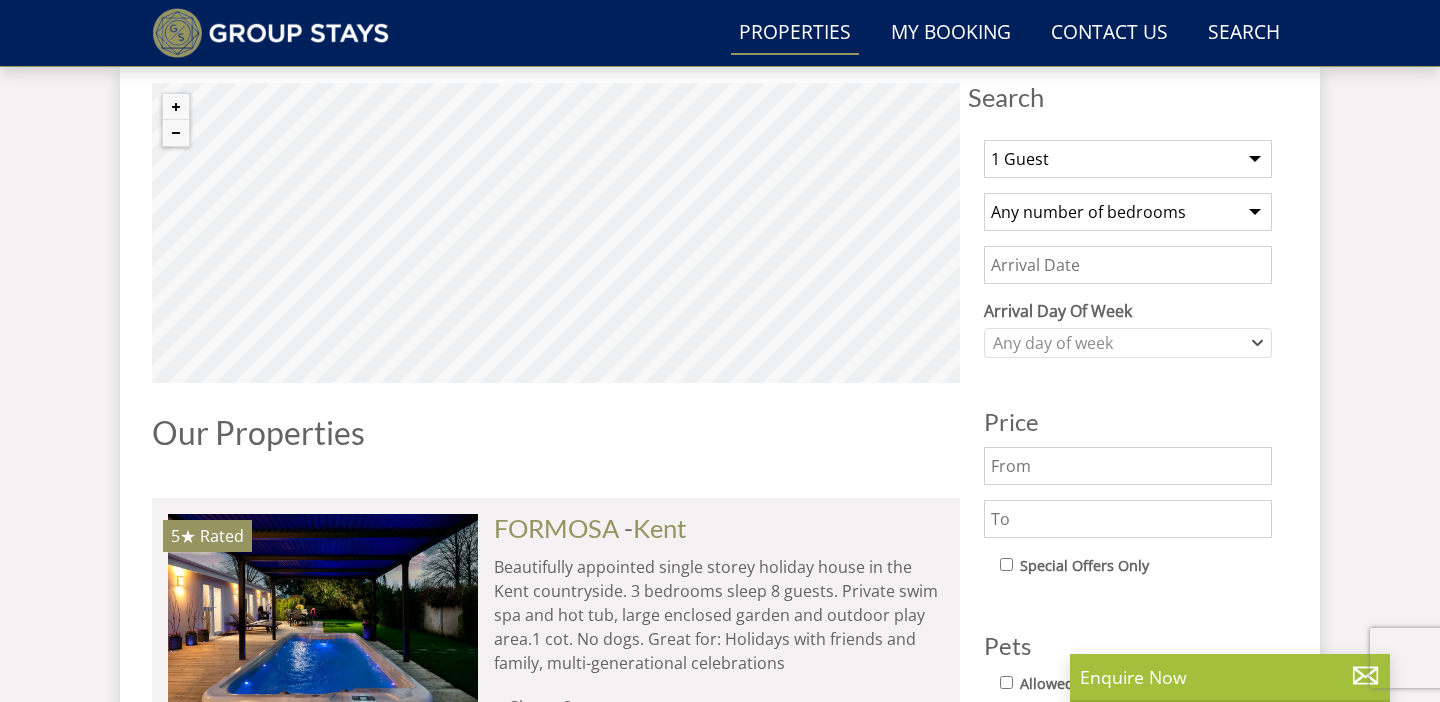 drag, startPoint x: 5, startPoint y: 342, endPoint x: 9, endPoint y: 388, distance: 46.173584 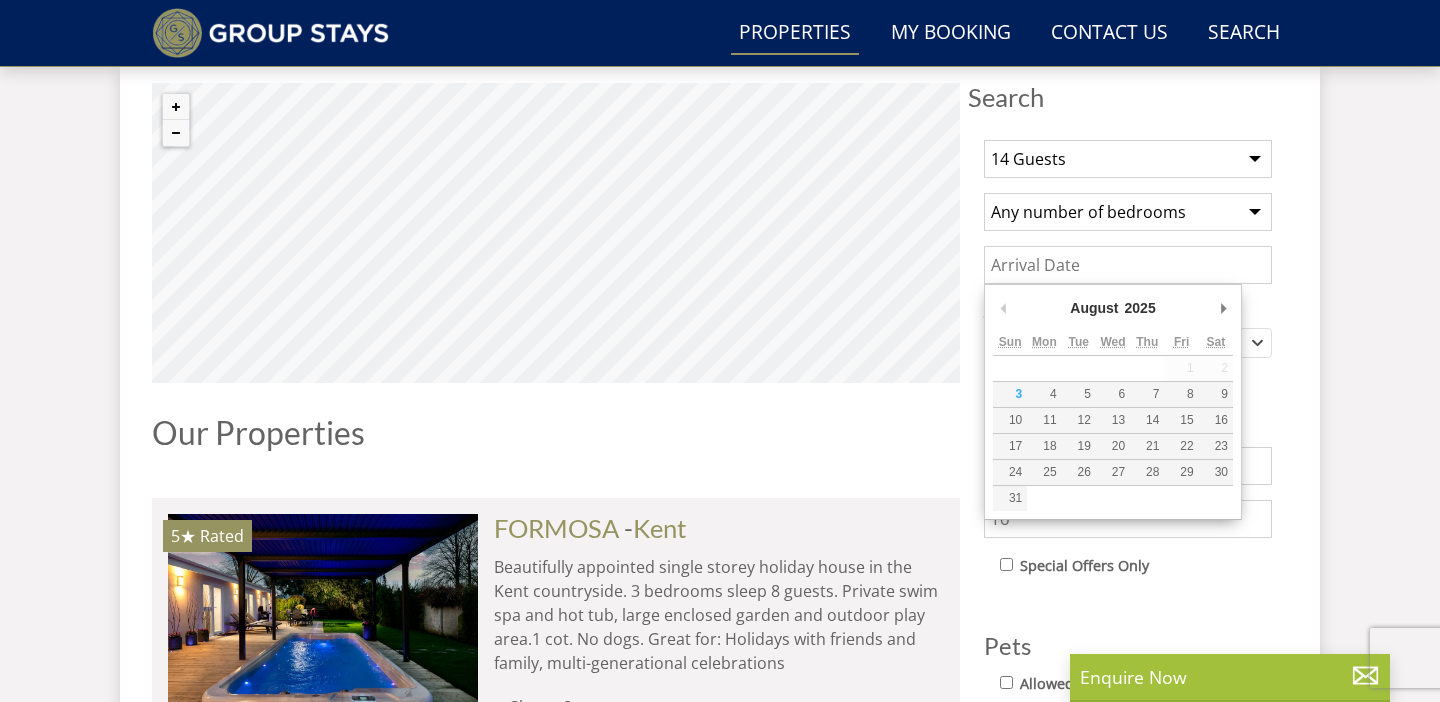 click on "Date" at bounding box center [1128, 265] 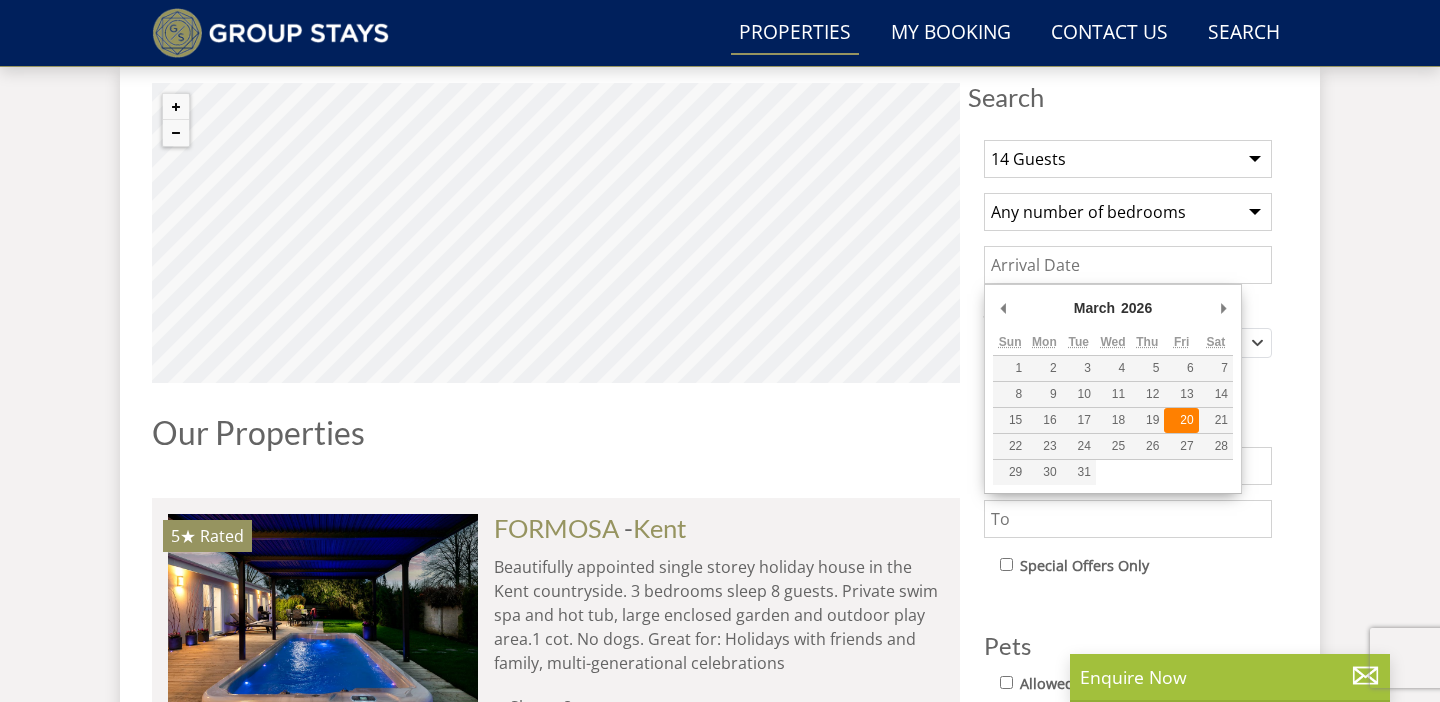 type on "[DATE]" 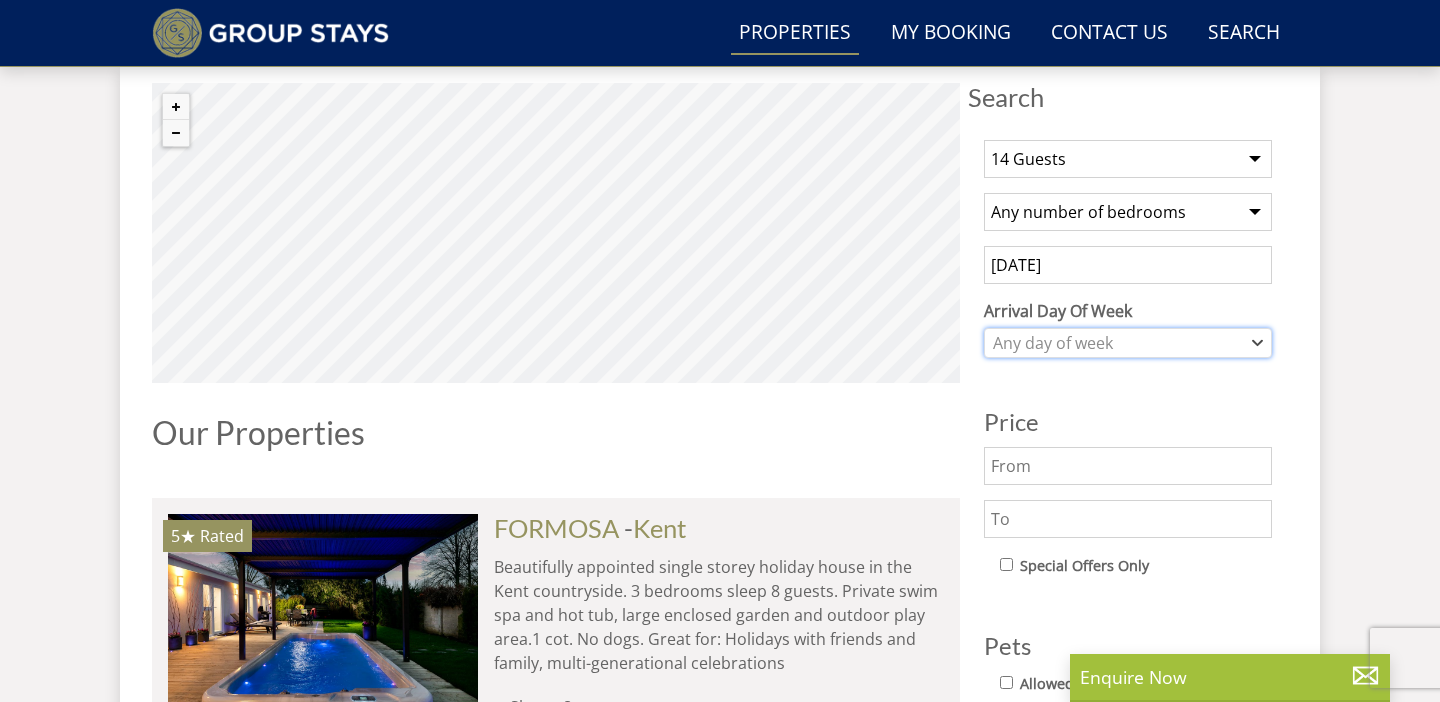 click on "Any day of week" at bounding box center (1117, 343) 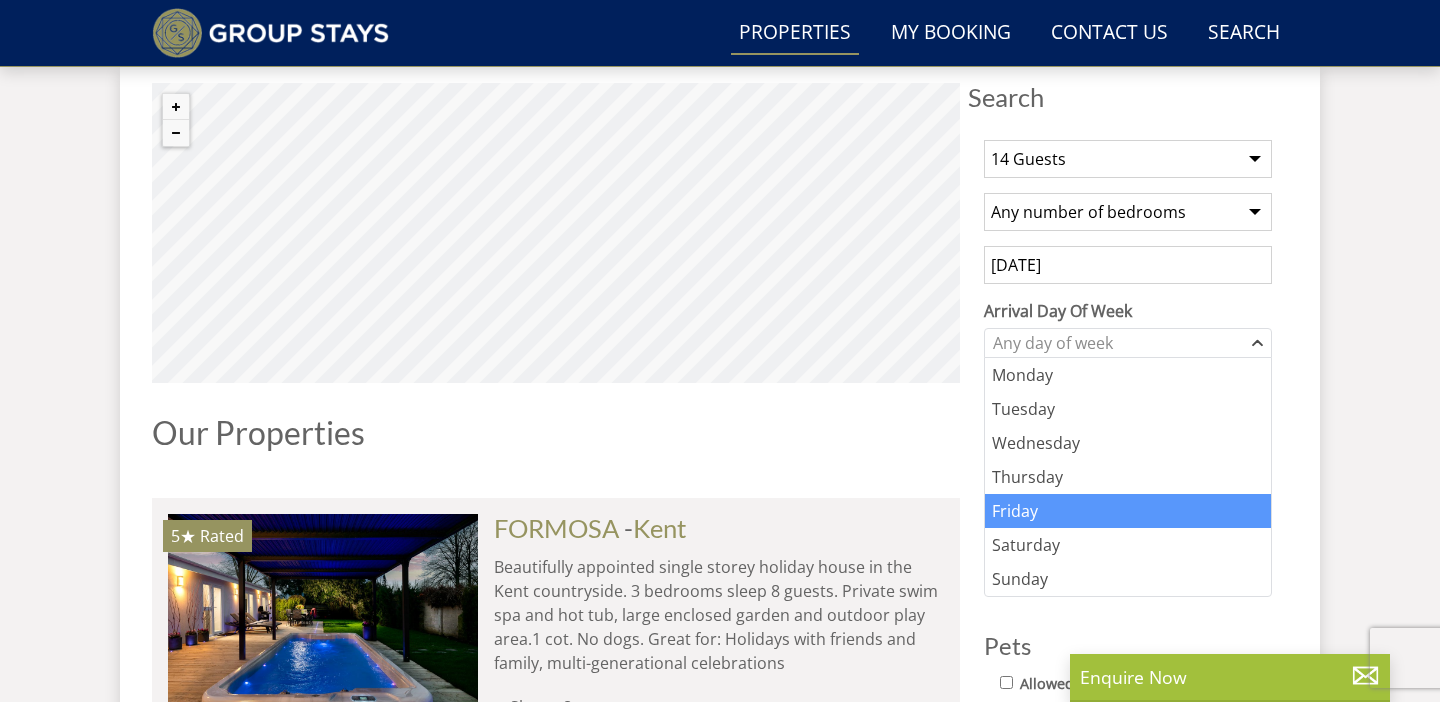 click on "Friday" at bounding box center (1128, 511) 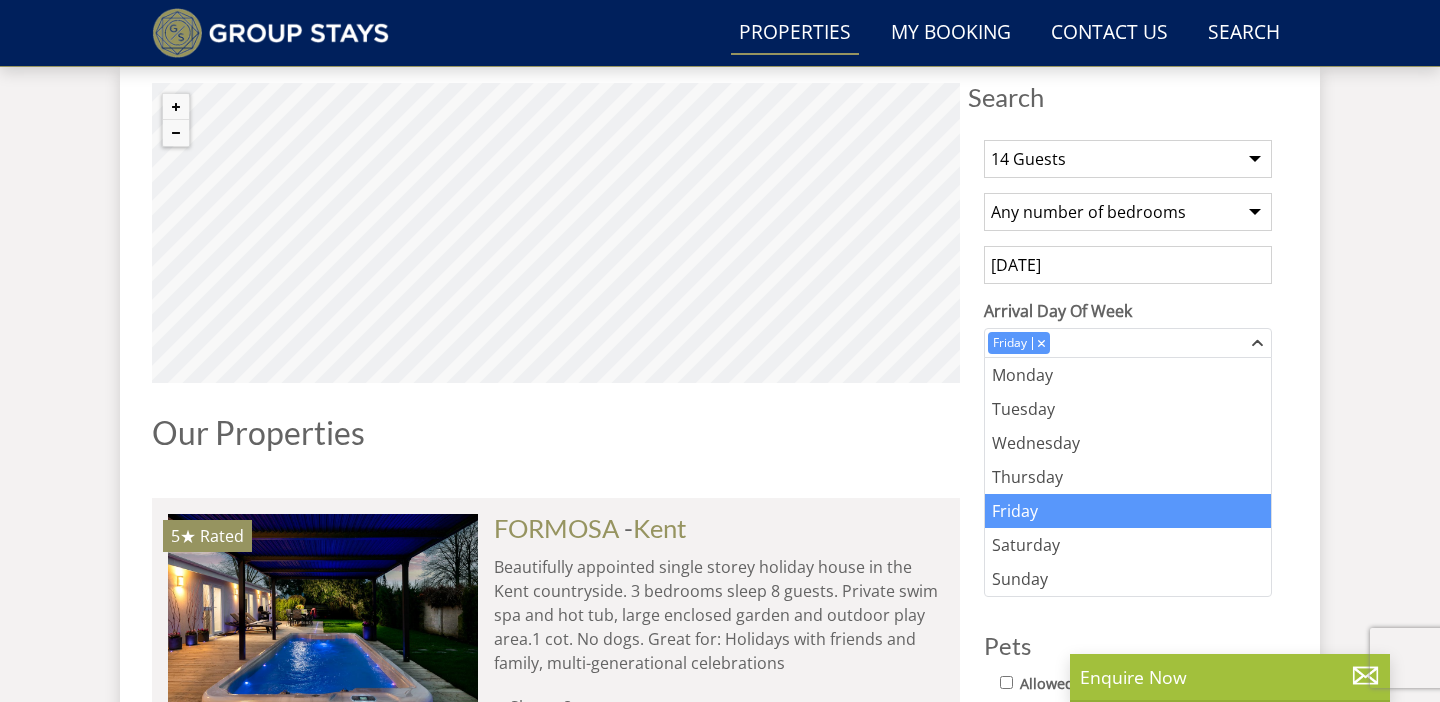 click on "© MapTiler   © OpenStreetMap contributors
Properties
Our Properties
5★
Rated
FORMOSA
Check Availability
More Info
FORMOSA
-  [STATE]
Sleeps 8
Swim Spa
Childrens Play Area
Access Friendly
4★
Rated" at bounding box center [556, 4261] 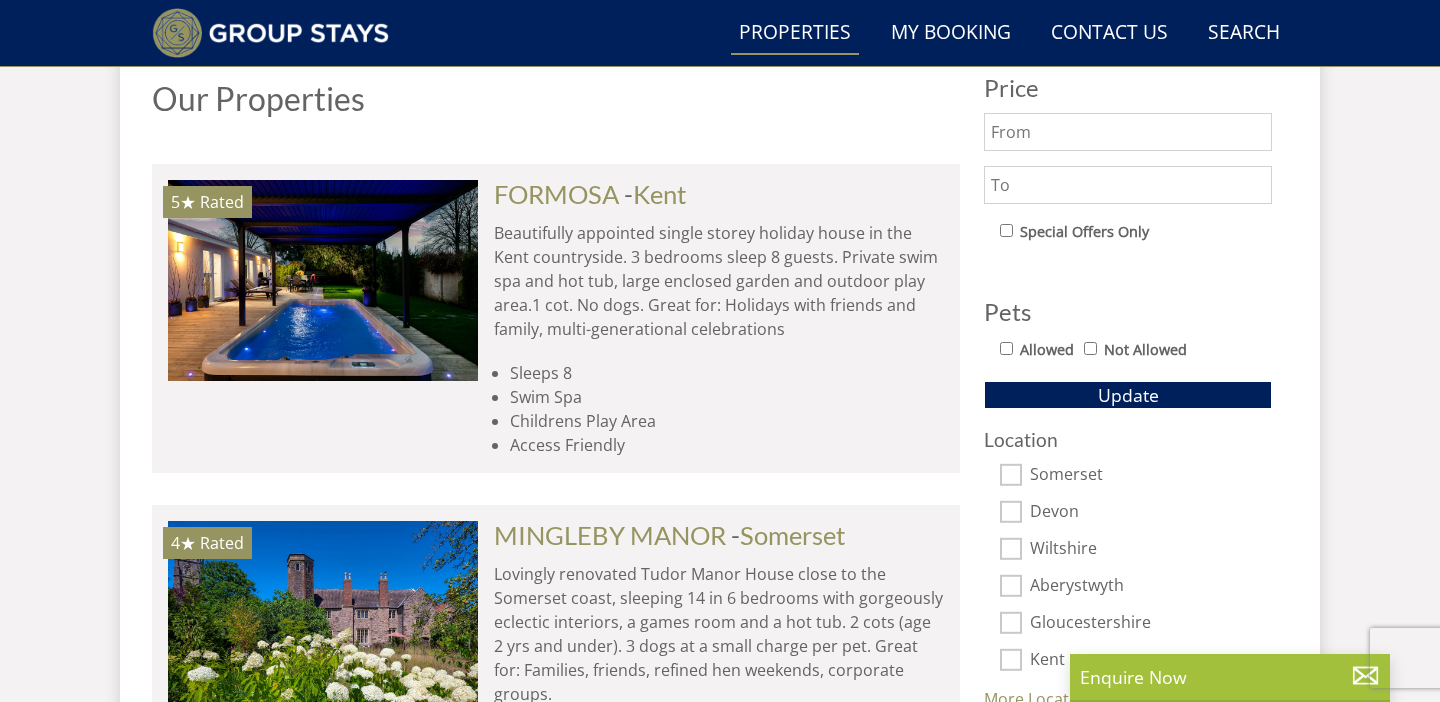 scroll, scrollTop: 1152, scrollLeft: 0, axis: vertical 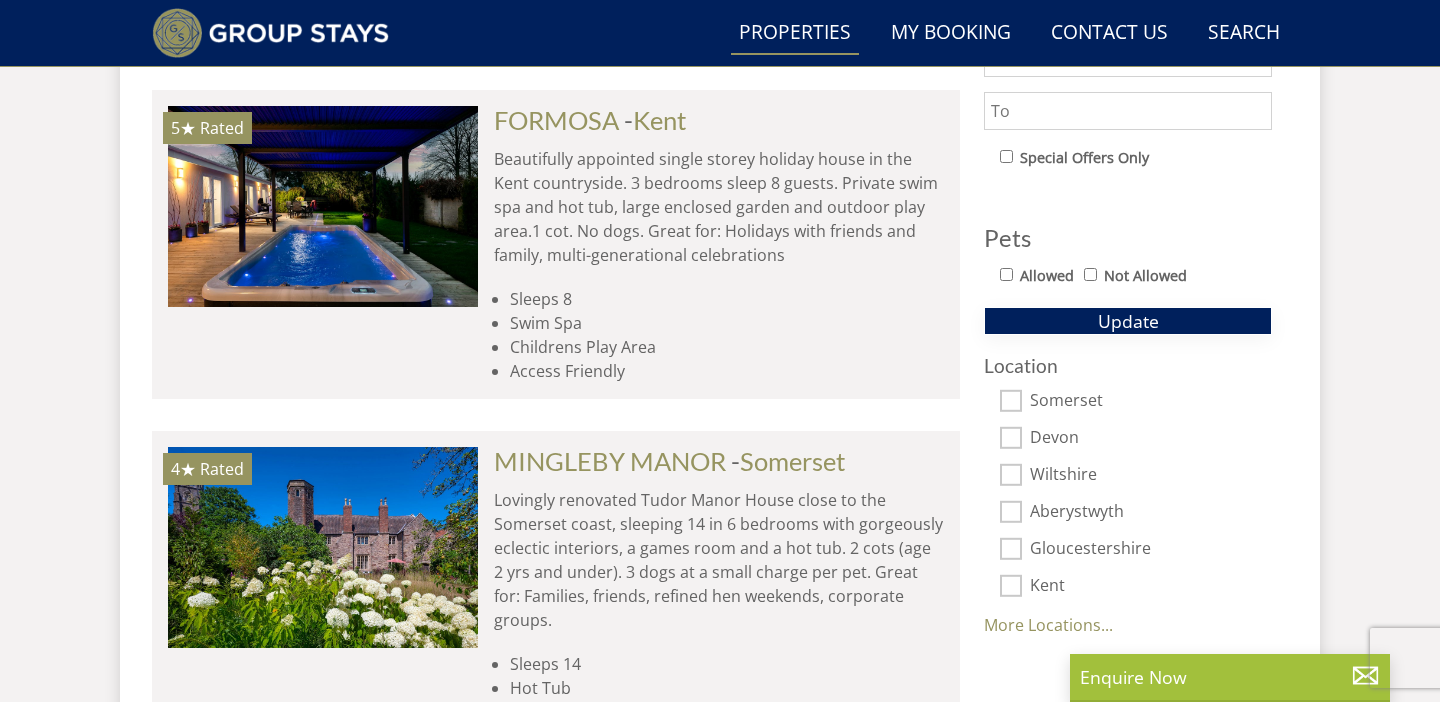 click on "Update" at bounding box center [1128, 321] 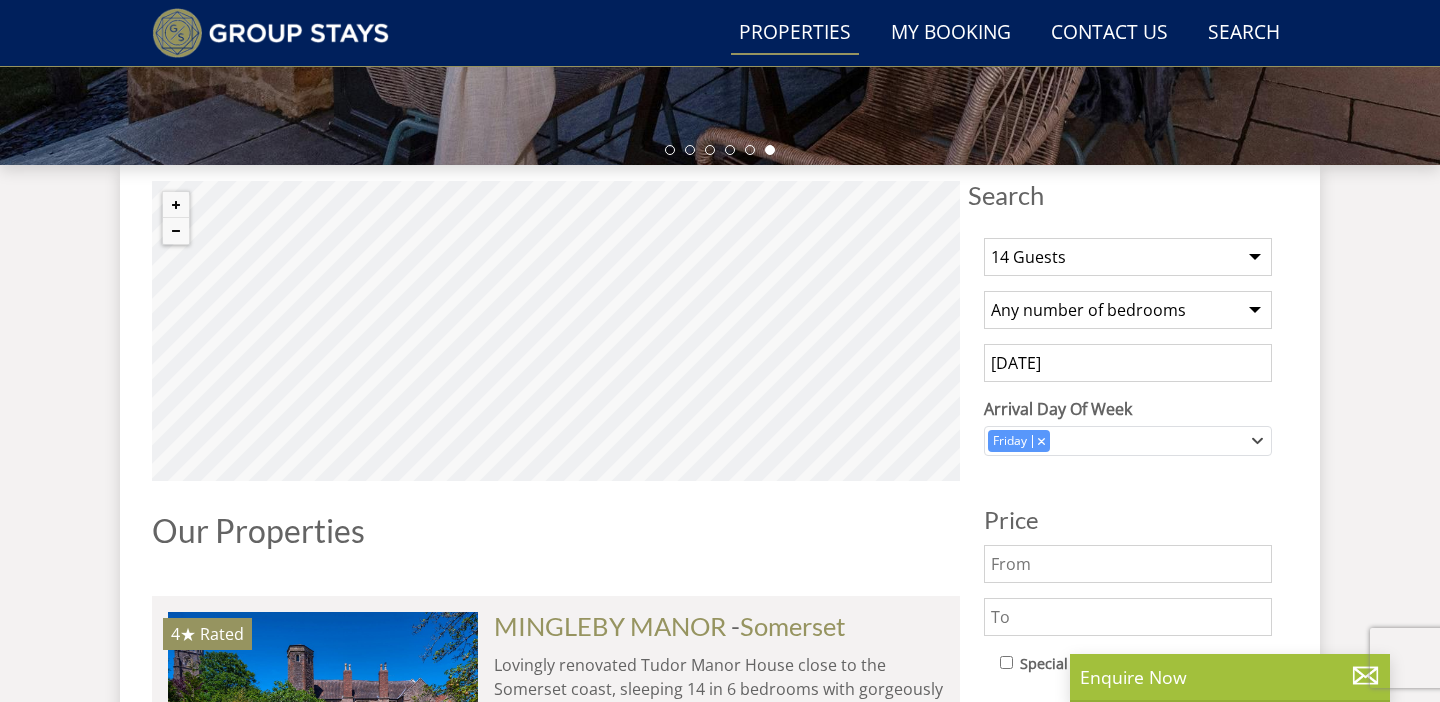 scroll, scrollTop: 596, scrollLeft: 0, axis: vertical 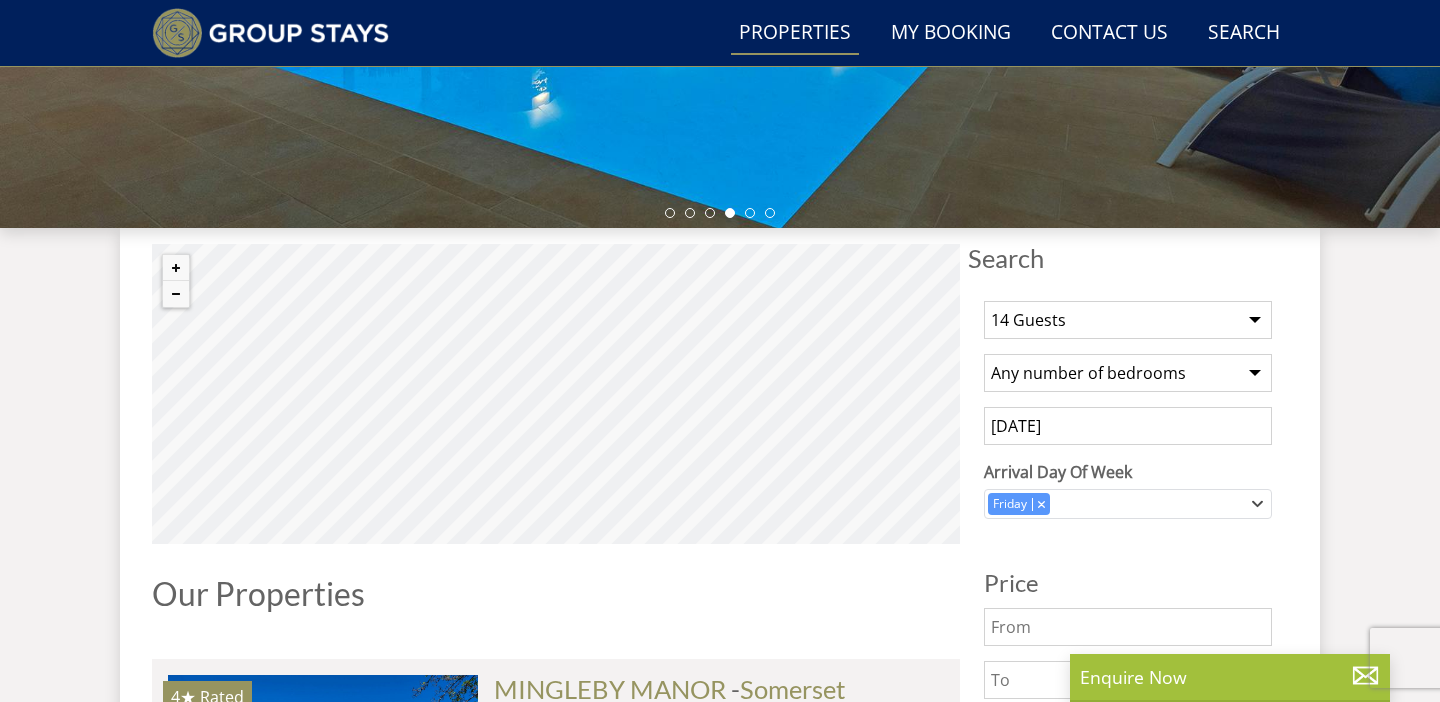 click on "Search
Menu
Properties
My Booking
Contact Us  [PHONE]
Search  Check Availability
Guests
1
2
3
4
5
6
7
8
9
10
11
12
13
14
15
16
17
18
19
20
21
22
23
24
25
26
27
28
29
30
31
32
33
34
35
36
37
38
39
40
41
42
43
44
45
46
47
48
49
50
Date
[DATE]
Search
Holiday Homes for Large Group Accommodation" at bounding box center (720, 5945) 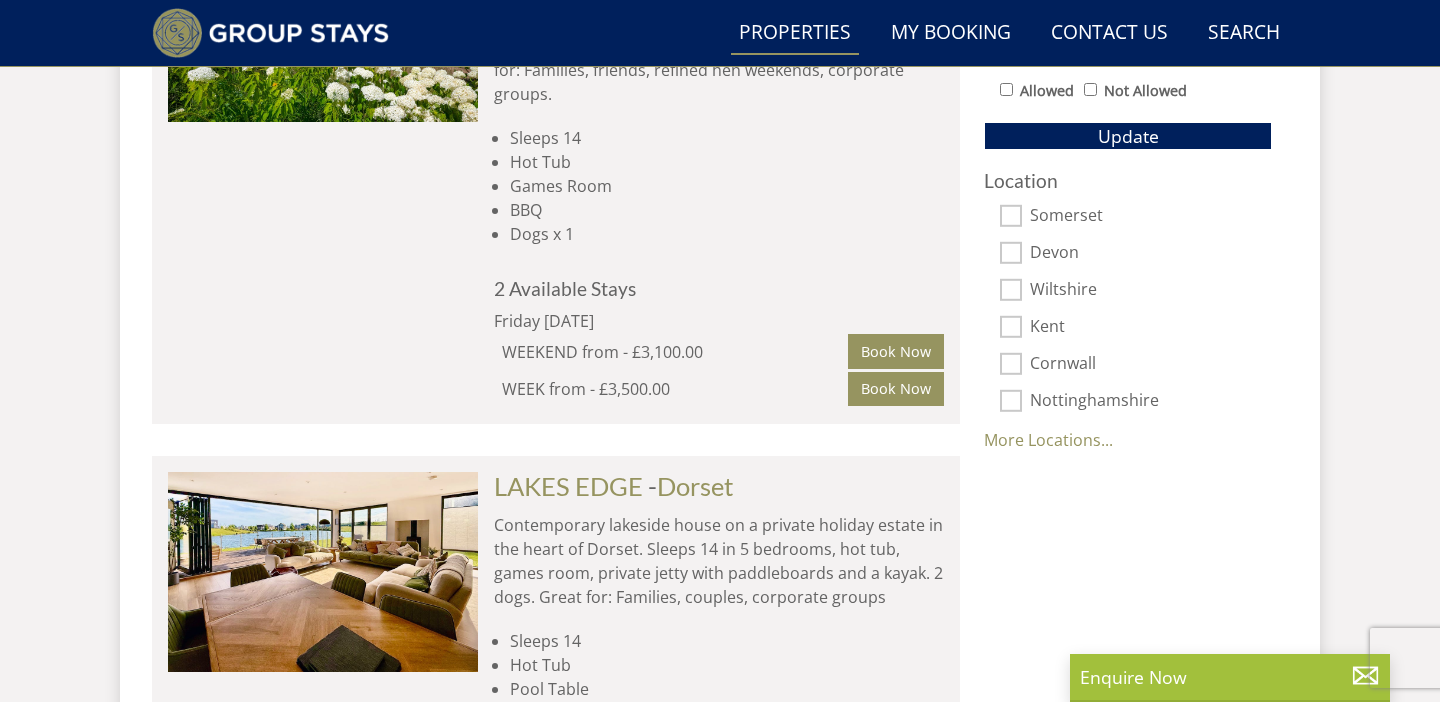 scroll, scrollTop: 1318, scrollLeft: 0, axis: vertical 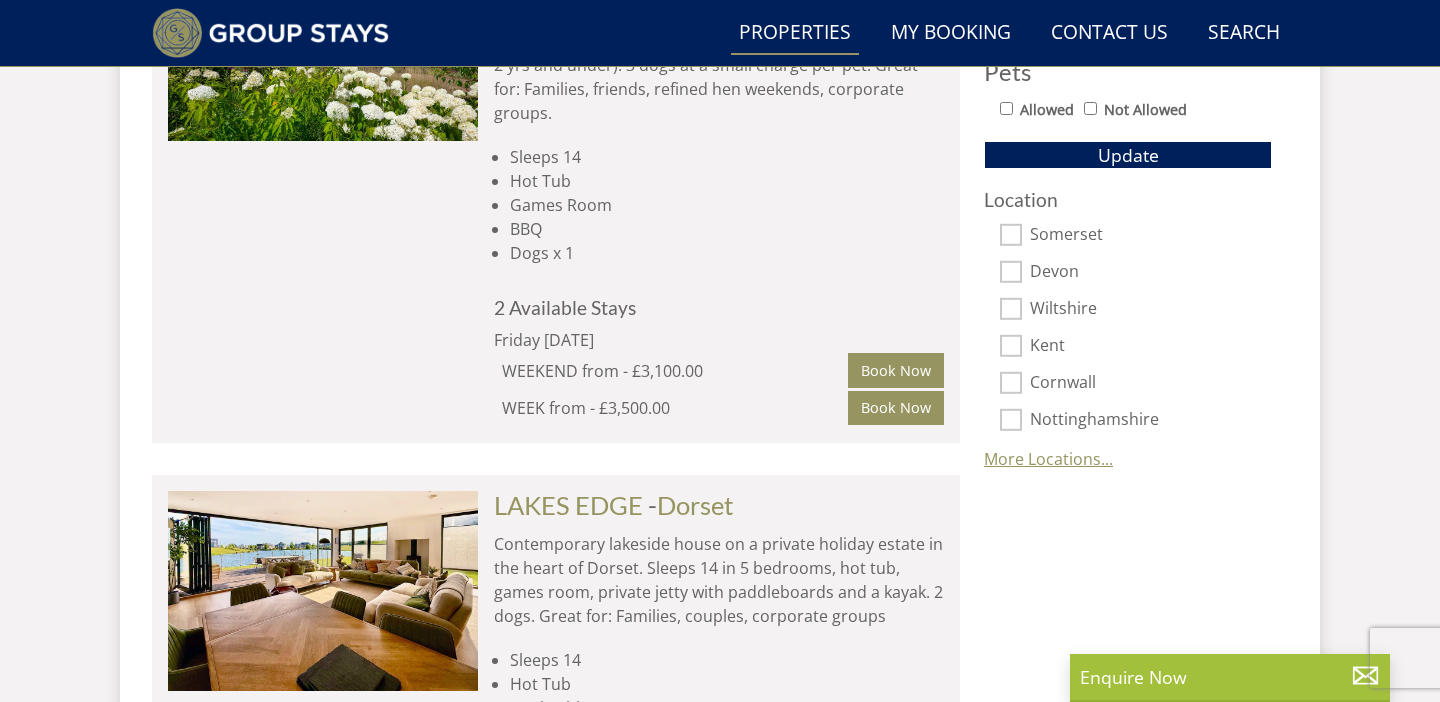 click on "More Locations..." at bounding box center (1048, 459) 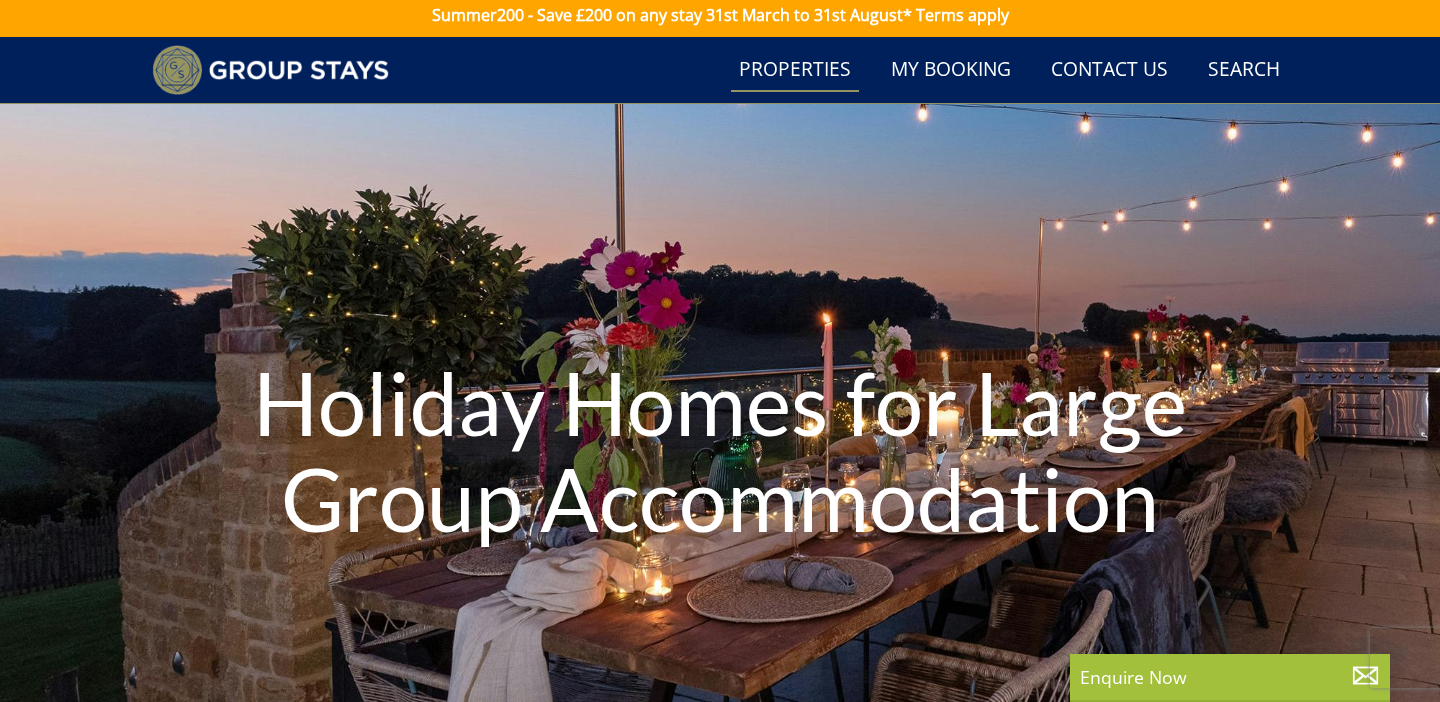 scroll, scrollTop: 0, scrollLeft: 0, axis: both 